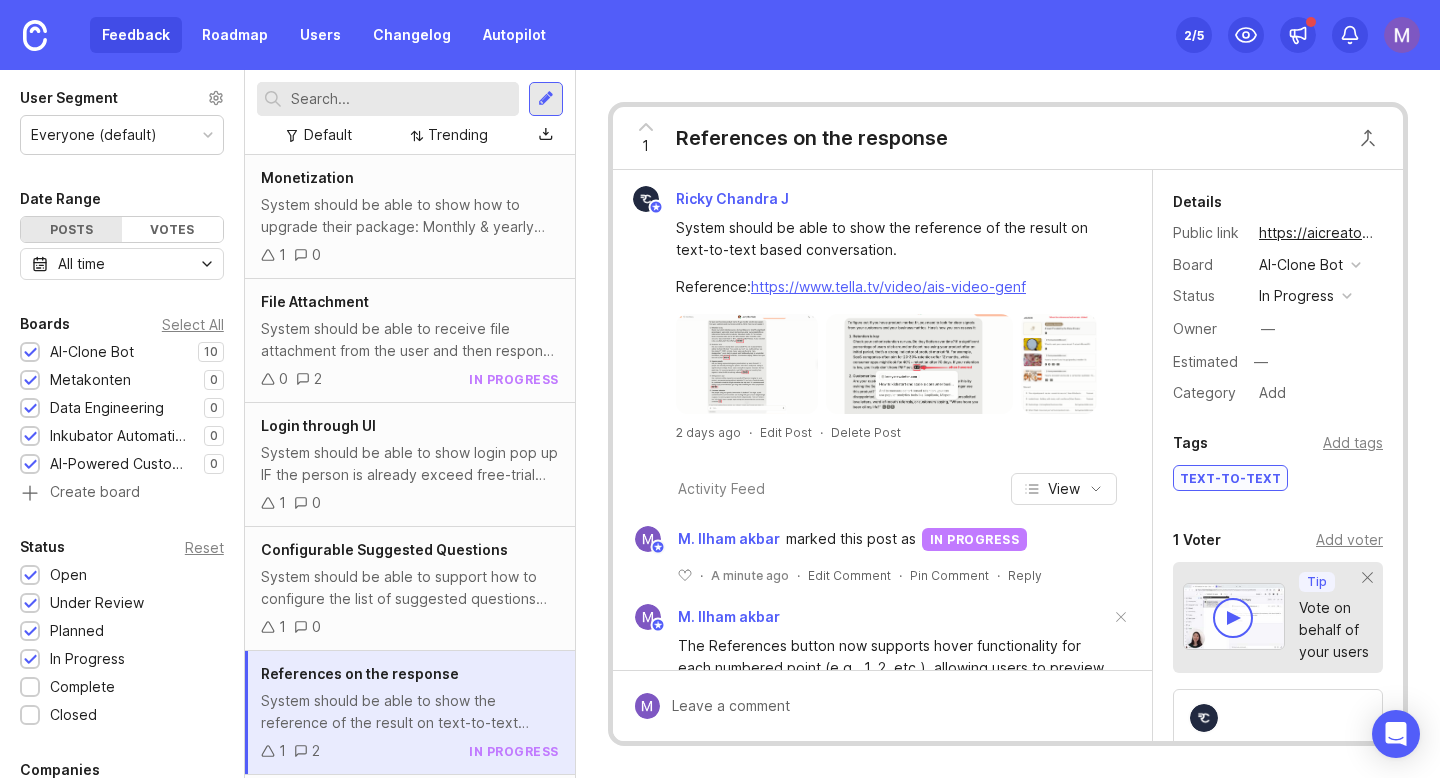 scroll, scrollTop: 0, scrollLeft: 0, axis: both 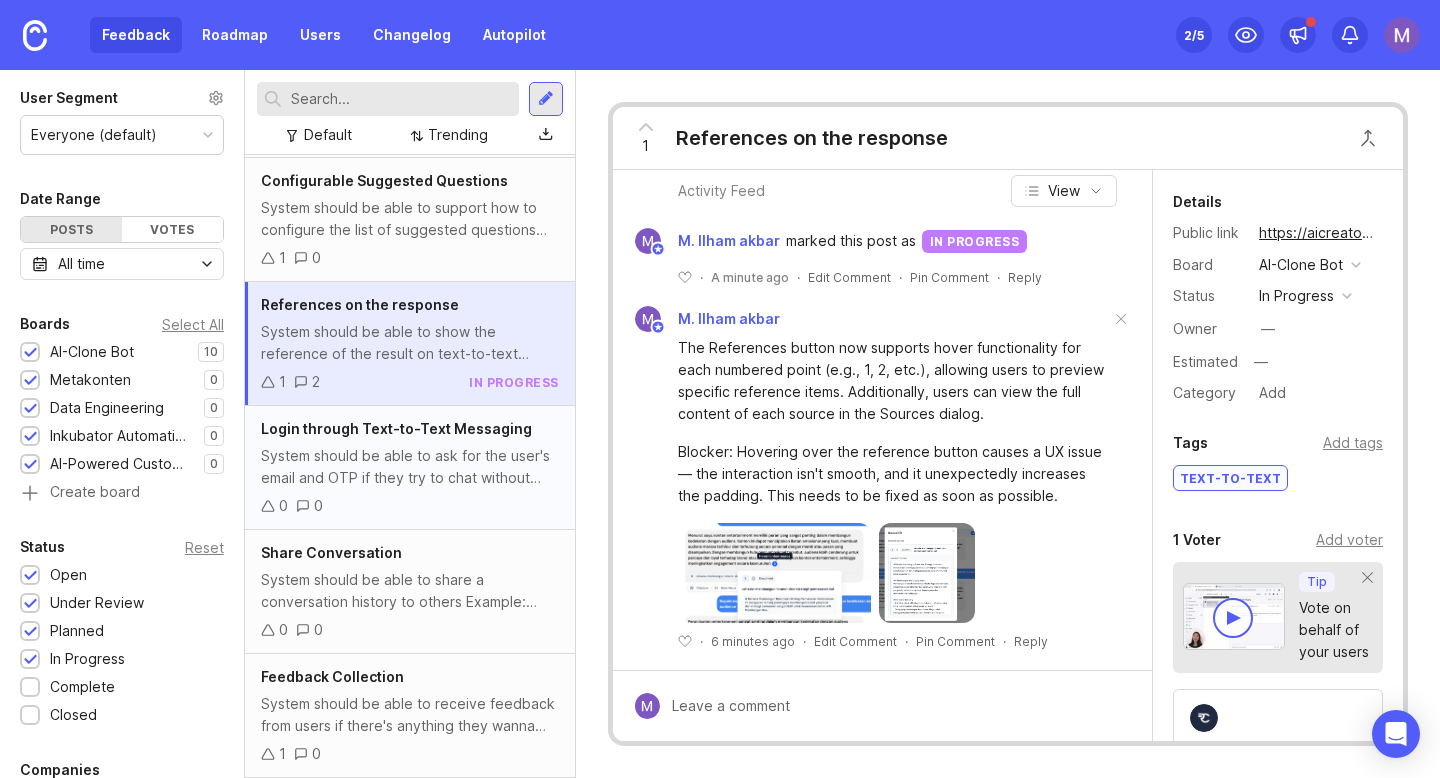 click on "System should be able to ask for the user's email and OTP if they try to chat without logged in credentials. P.S: These chats should not displayed on 'share conversation' feature (if implemented)" at bounding box center [410, 467] 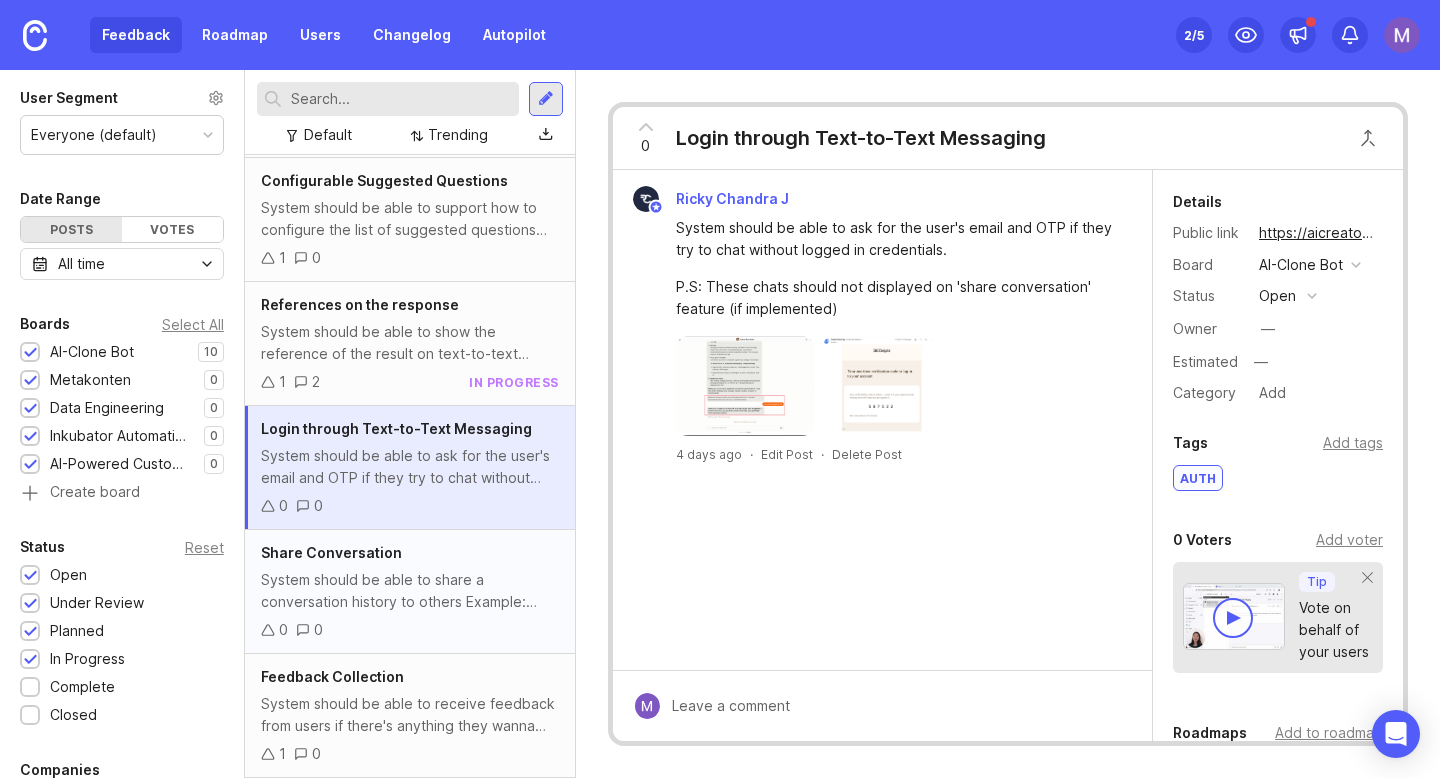click on "Share Conversation" at bounding box center (410, 553) 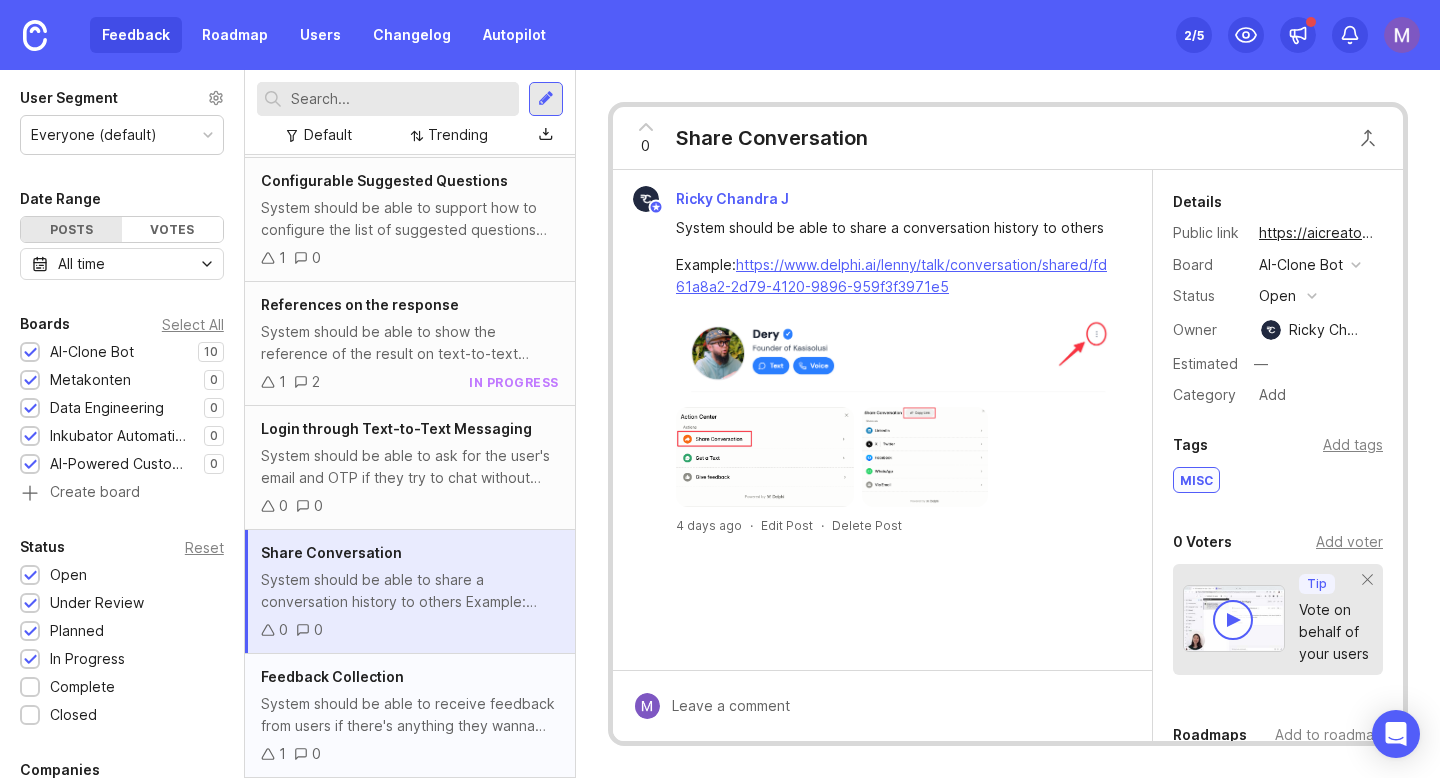 click on "Feedback Collection System should be able to receive feedback from users if there's anything they wanna share. Just make it simple, containing "Subject" and "Content" 1 0" at bounding box center (410, 716) 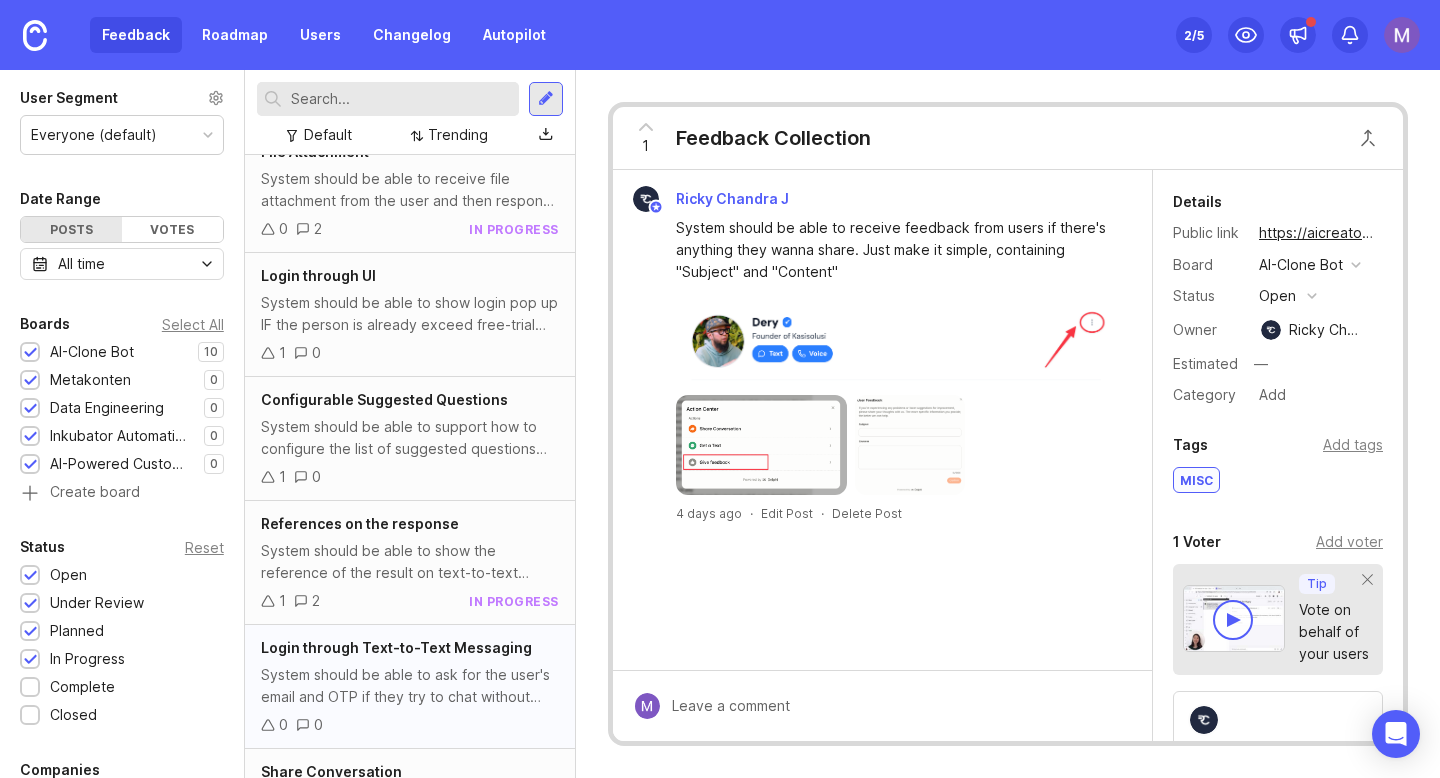 scroll, scrollTop: 0, scrollLeft: 0, axis: both 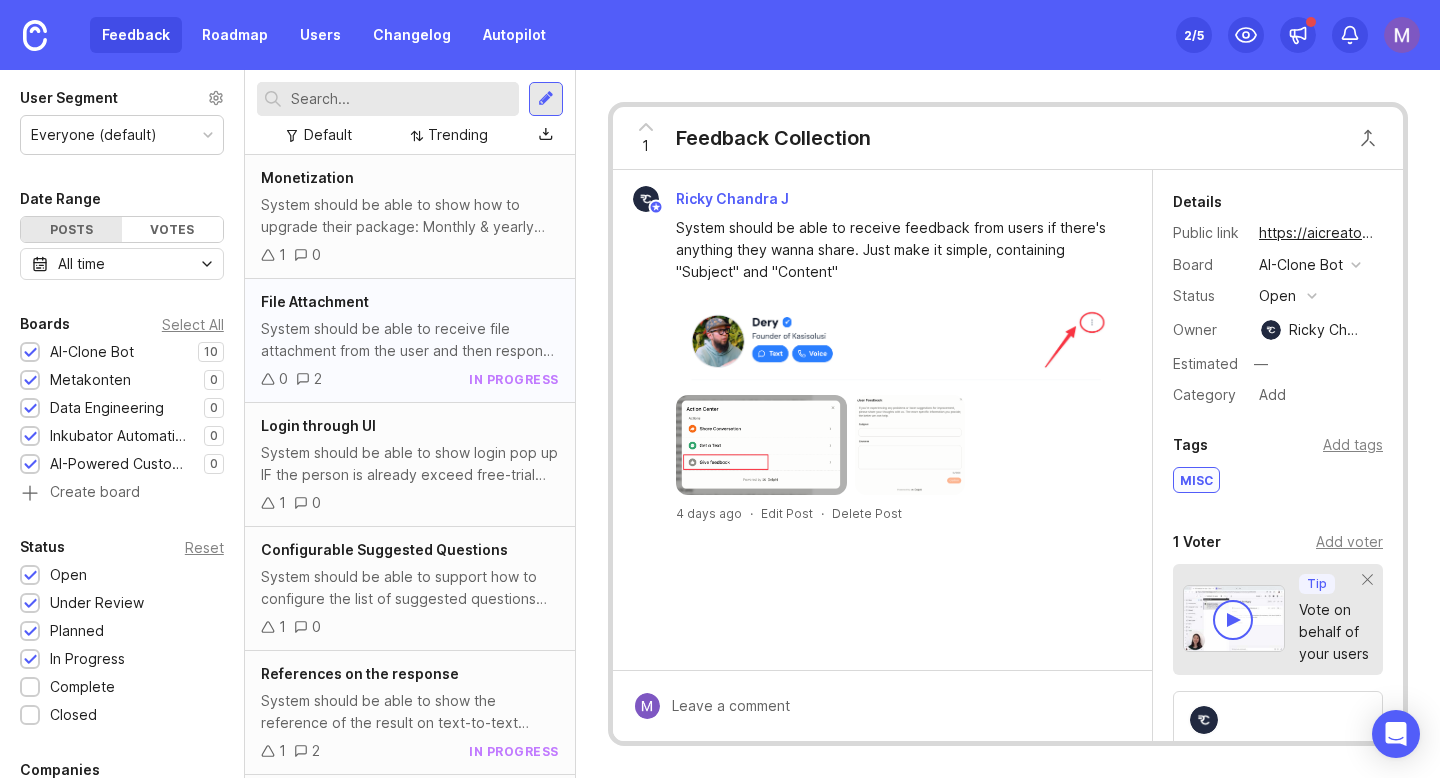 click on "System should be able to receive file attachment from the user and then response based on the file attached Reference: https://www.tella.tv/video/ais-video-57fr" at bounding box center [410, 340] 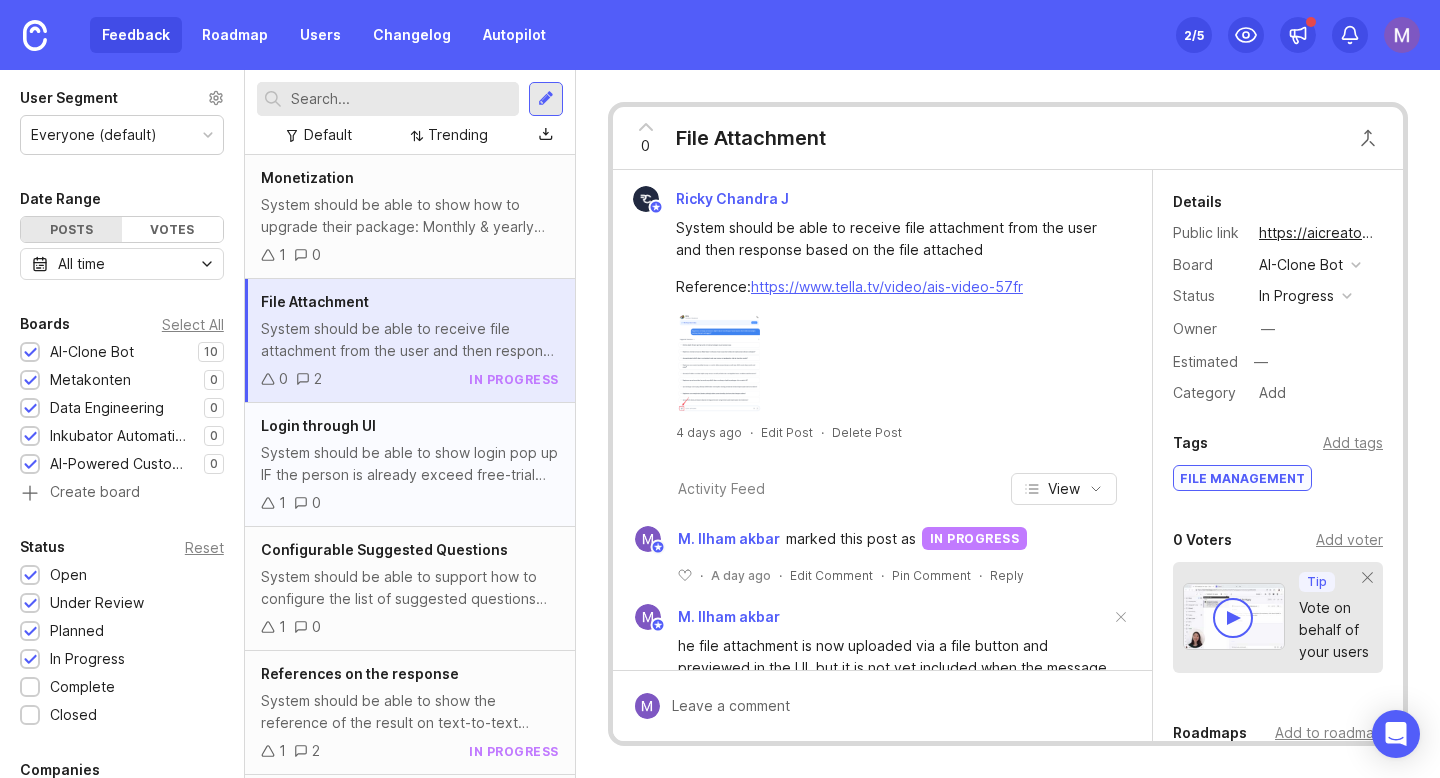 click on "Login through UI" at bounding box center (410, 426) 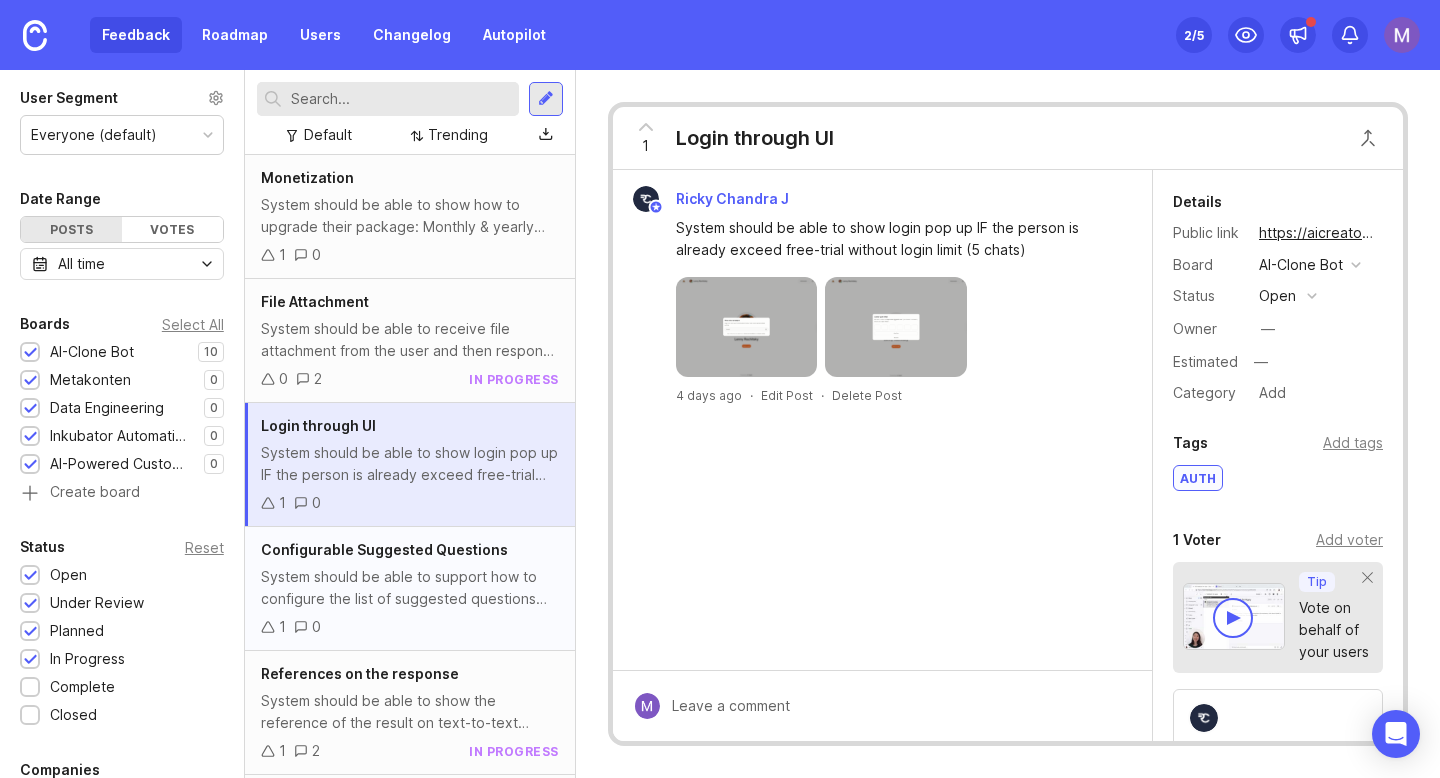click on "Configurable Suggested Questions System should be able to support how to configure the list of suggested questions based on top 5 trending topics (or put the default configurations if the trending topics are not up to 5 items yet) 1 0" at bounding box center [410, 589] 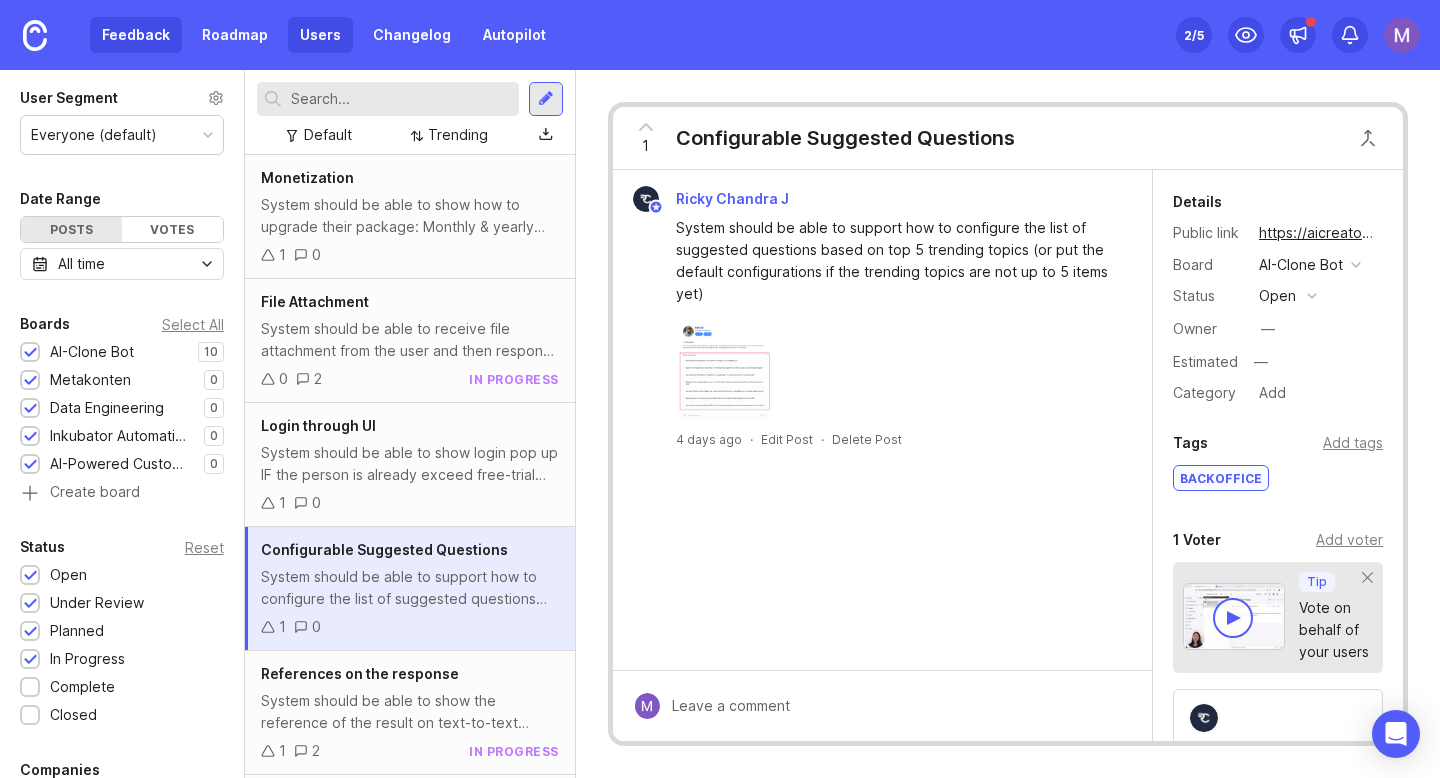 click on "Users" at bounding box center [320, 35] 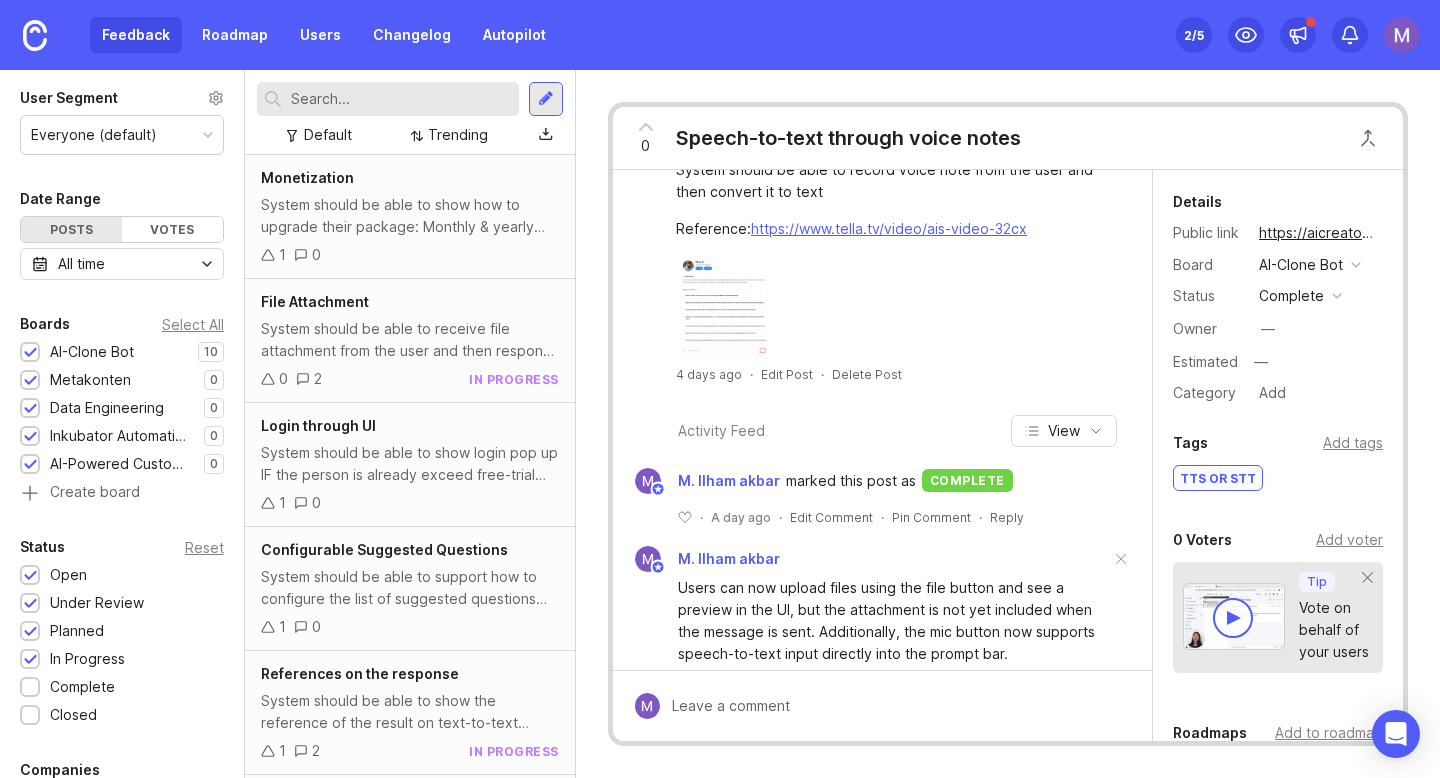 scroll, scrollTop: 222, scrollLeft: 0, axis: vertical 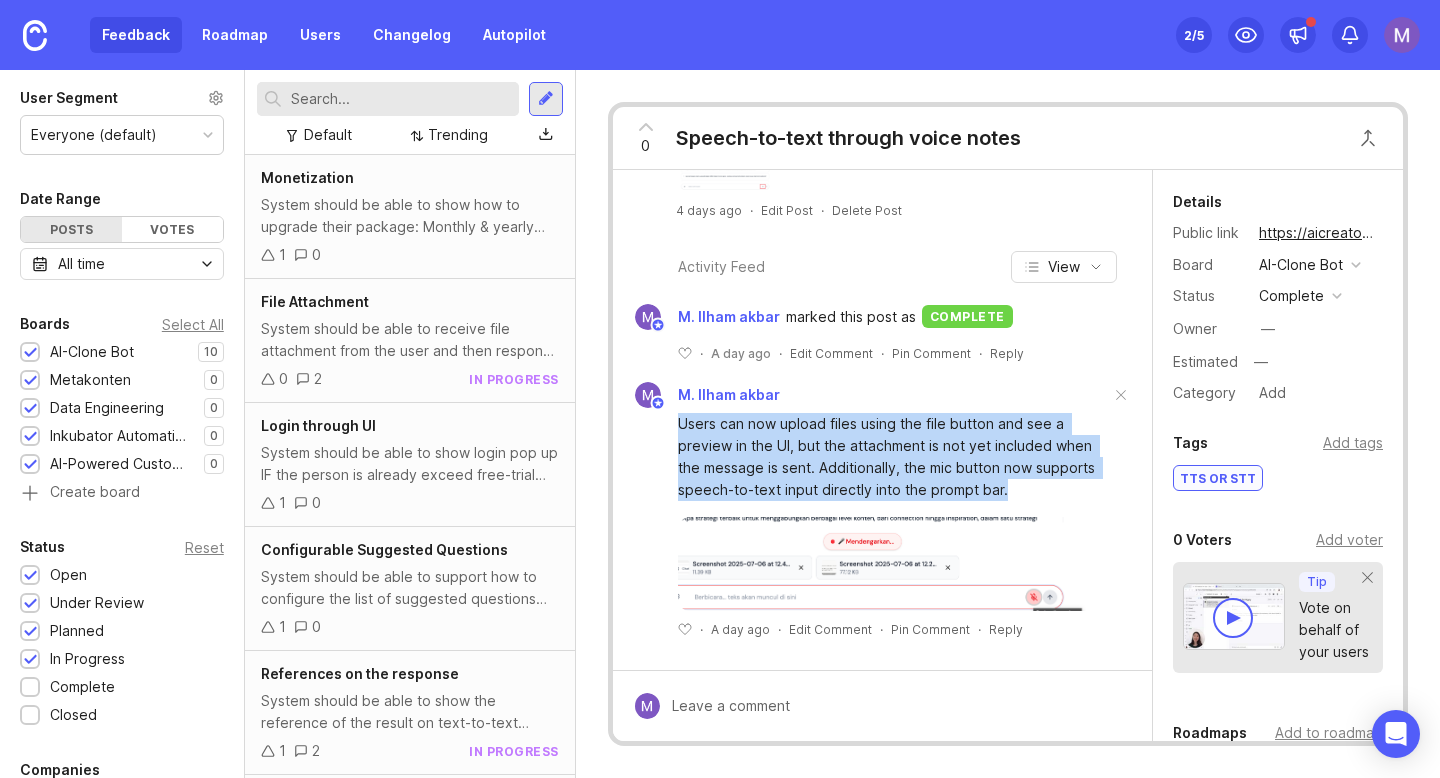 drag, startPoint x: 1016, startPoint y: 492, endPoint x: 668, endPoint y: 414, distance: 356.63428 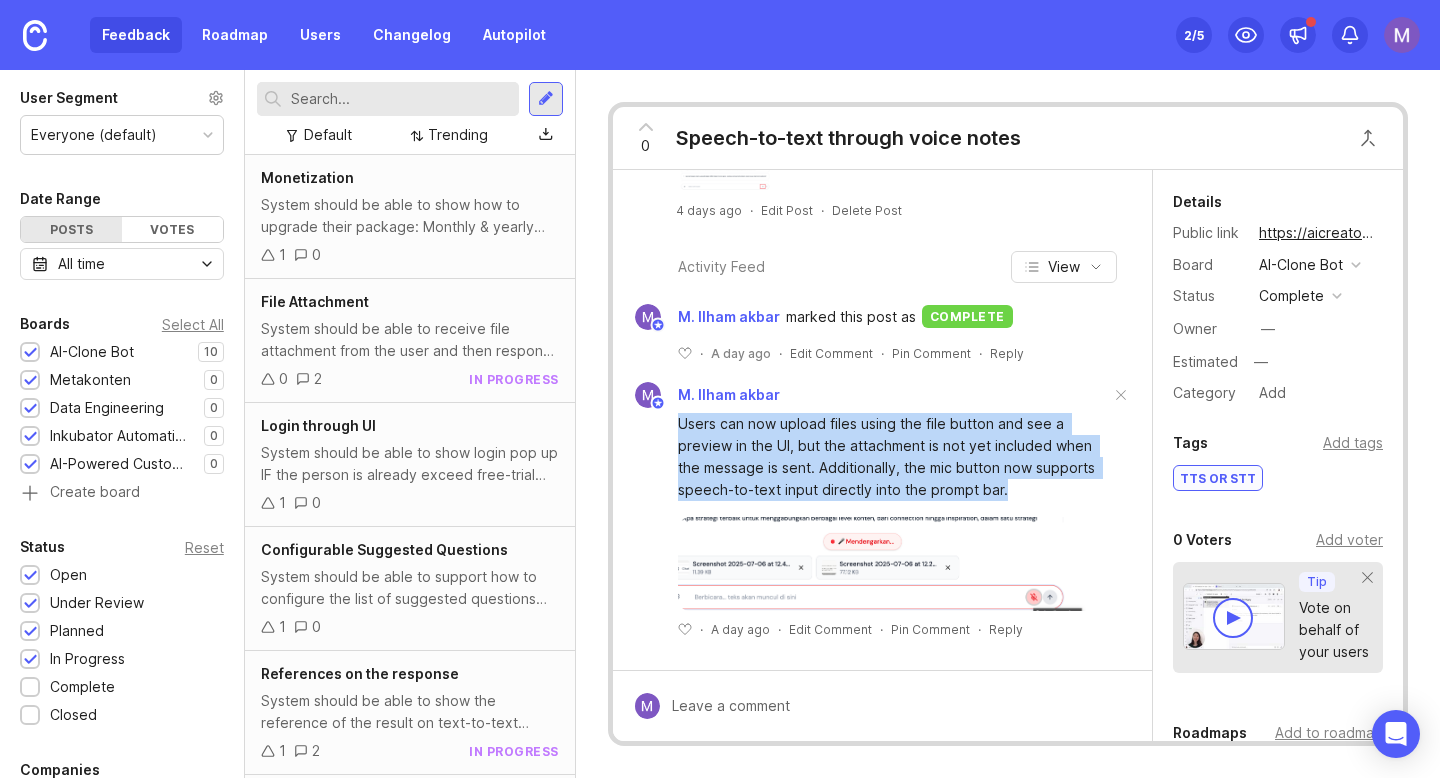 click on "Users can now upload files using the file button and see a preview in the UI, but the attachment is not yet included when the message is sent. Additionally, the mic button now supports speech-to-text input directly into the prompt bar. ﻿ · A day ago · Edit Comment · Pin Comment · Reply" at bounding box center [882, 523] 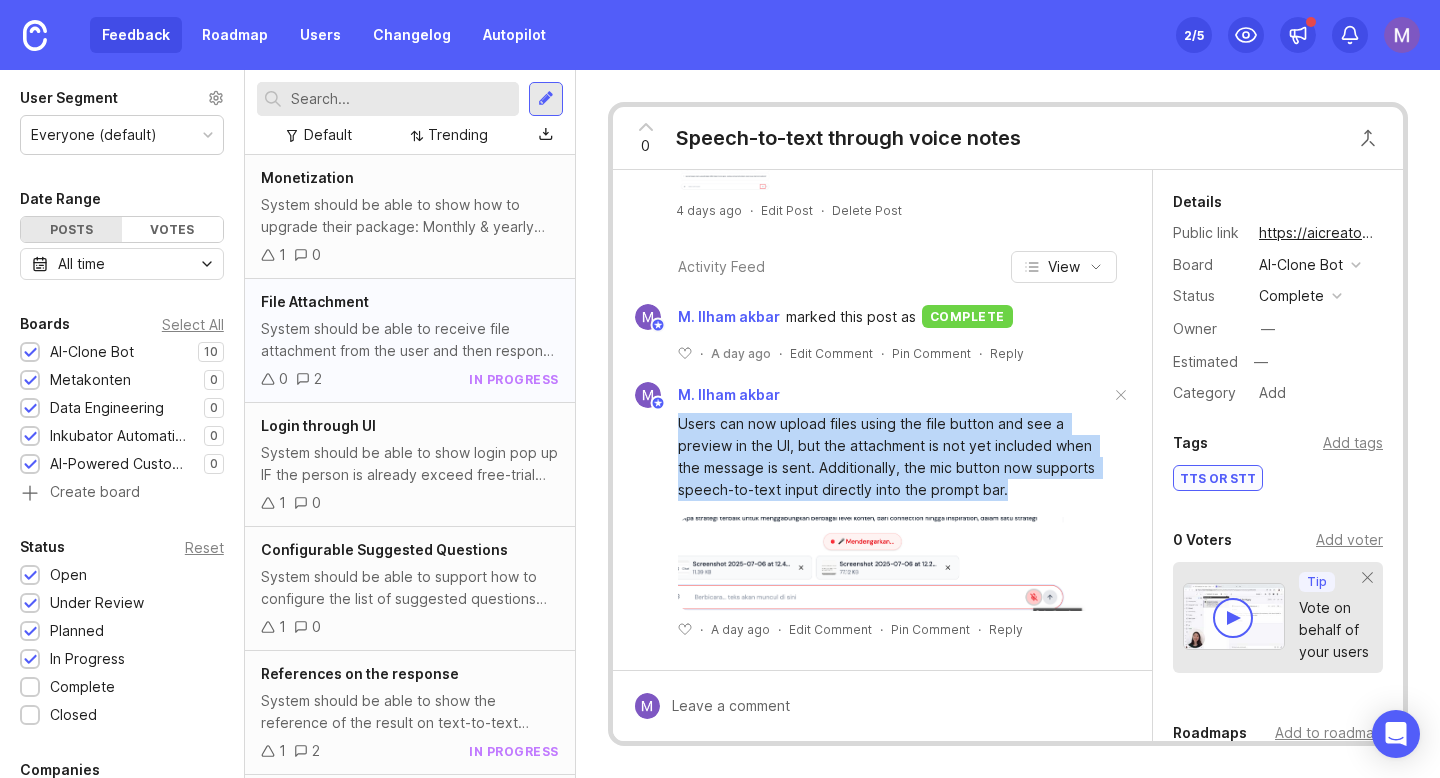 click on "System should be able to receive file attachment from the user and then response based on the file attached Reference: https://www.tella.tv/video/ais-video-57fr" at bounding box center (410, 340) 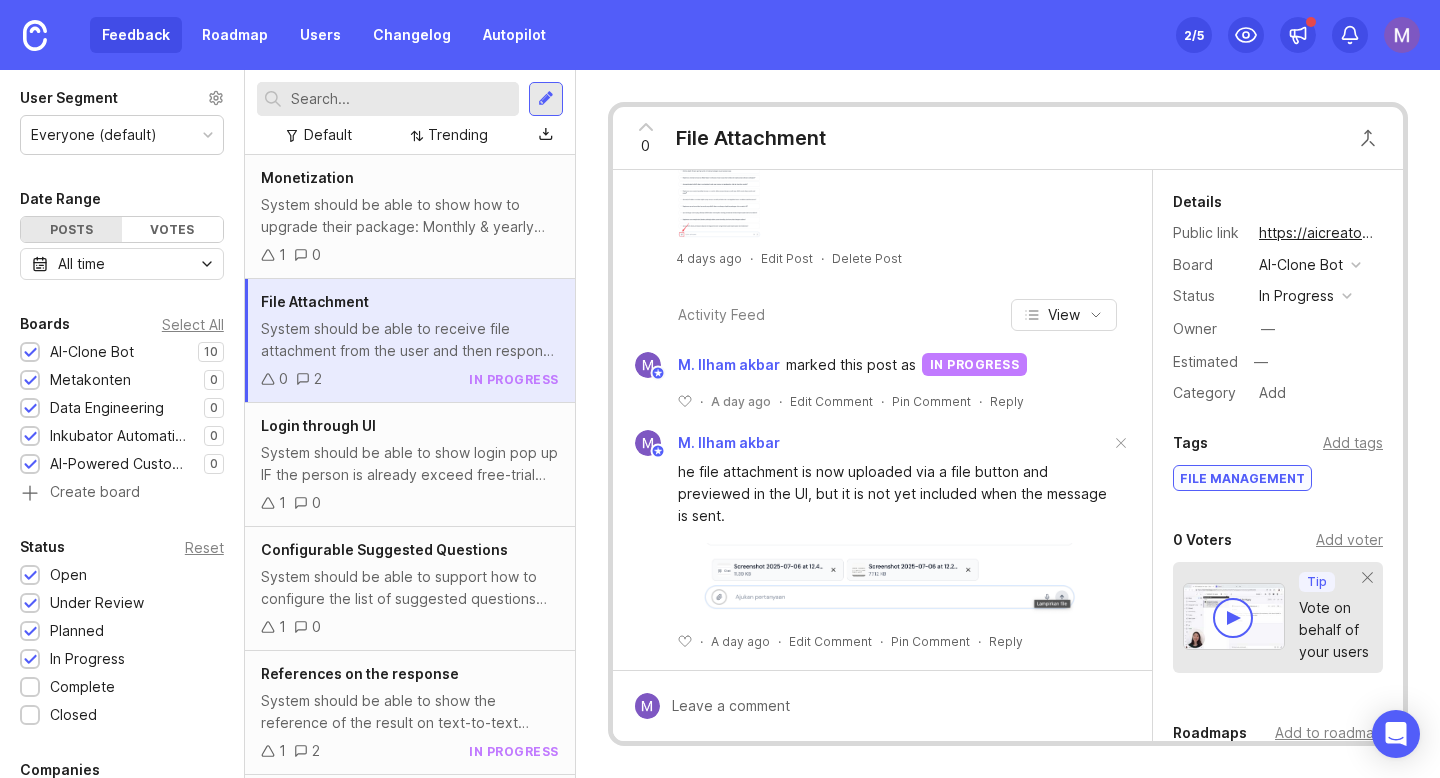 scroll, scrollTop: 185, scrollLeft: 0, axis: vertical 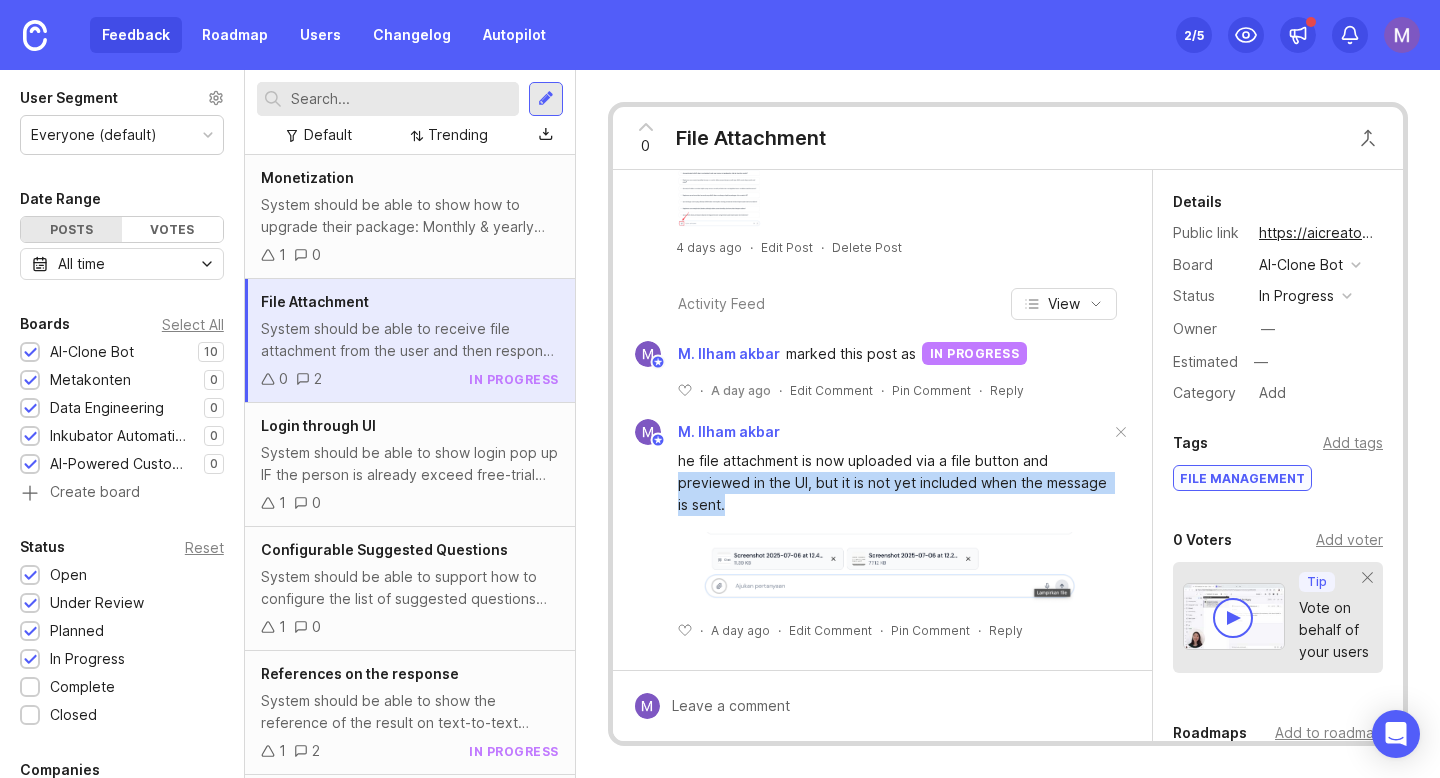drag, startPoint x: 734, startPoint y: 512, endPoint x: 681, endPoint y: 474, distance: 65.21503 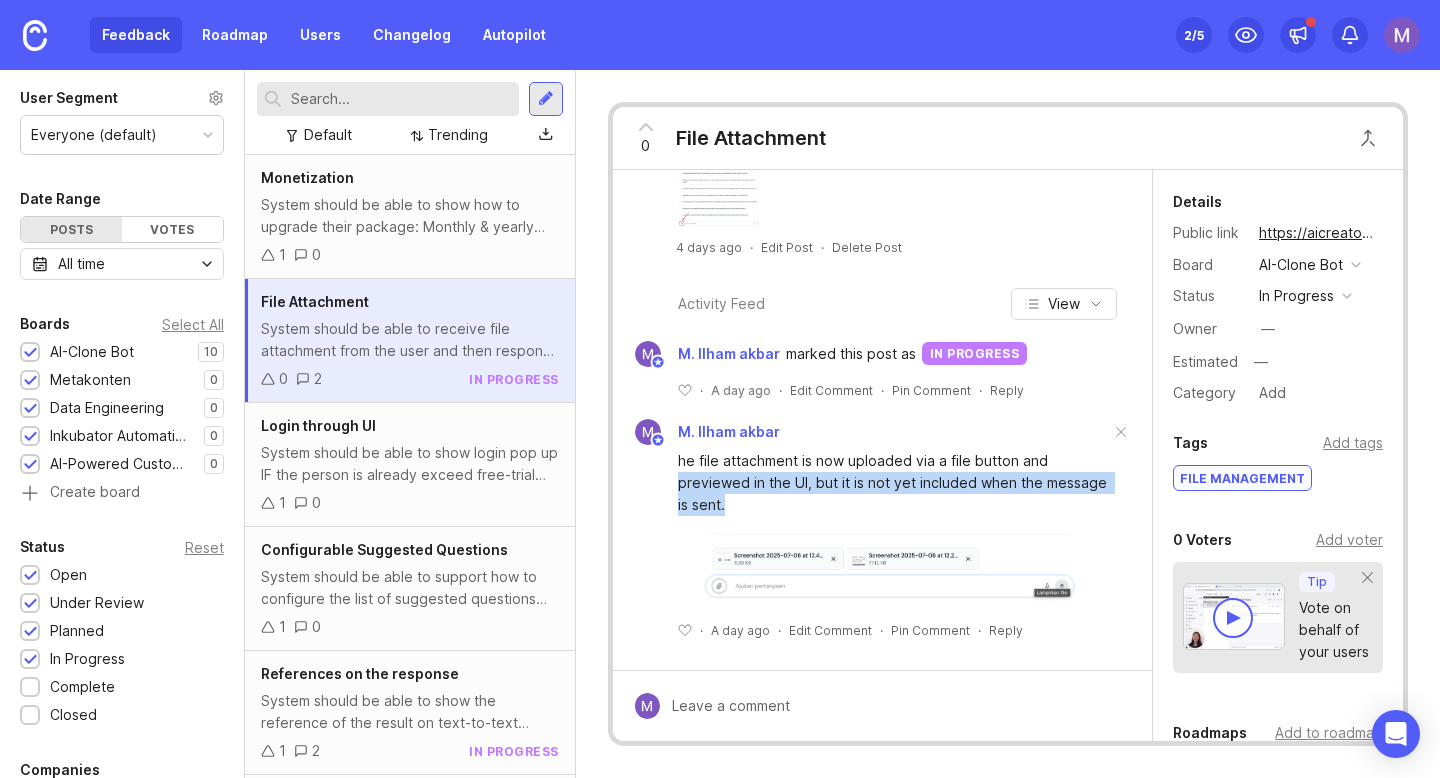 click on "he file attachment is now uploaded via a file button and previewed in the UI, but it is not yet included when the message is sent." at bounding box center [894, 483] 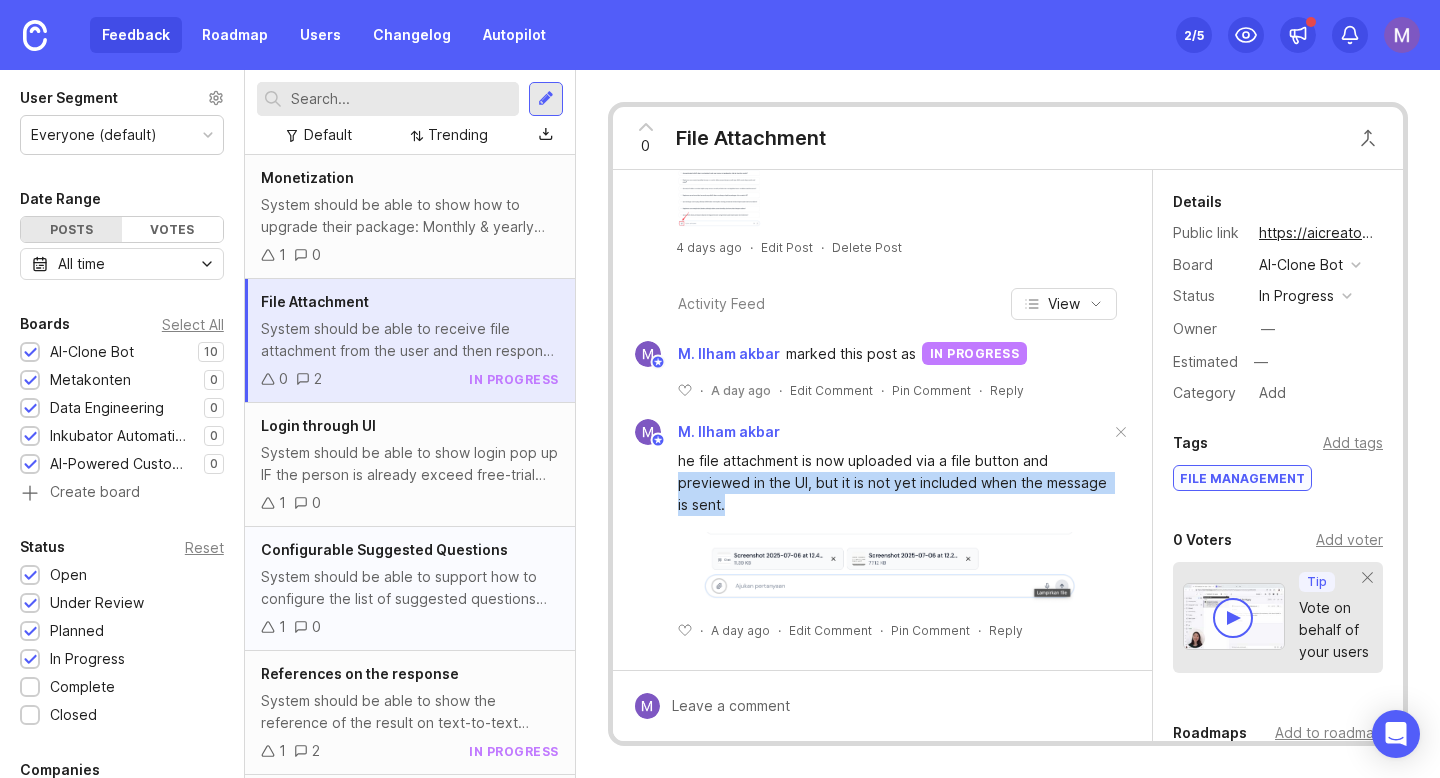 click on "System should be able to support how to configure the list of suggested questions based on top 5 trending topics (or put the default configurations if the trending topics are not up to 5 items yet)" at bounding box center [410, 588] 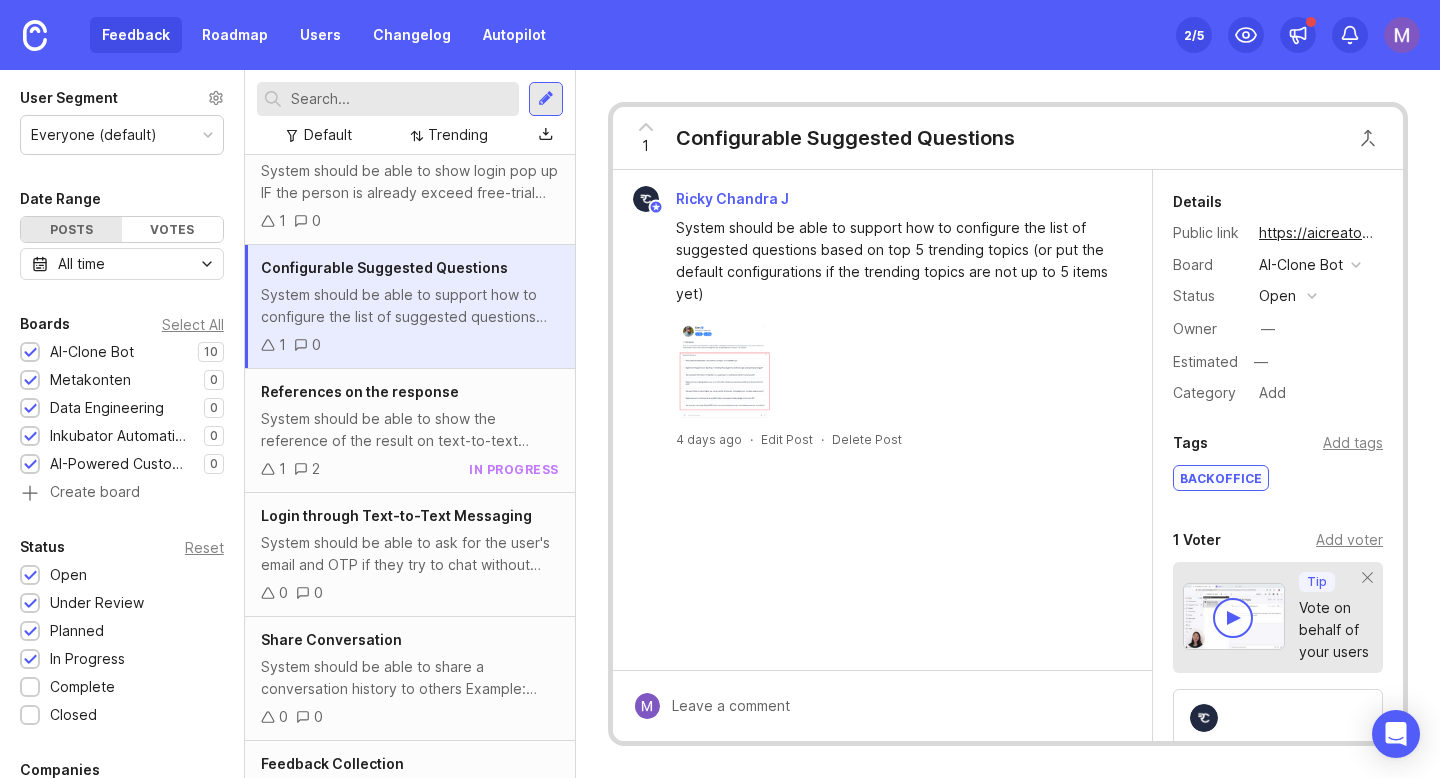 scroll, scrollTop: 369, scrollLeft: 0, axis: vertical 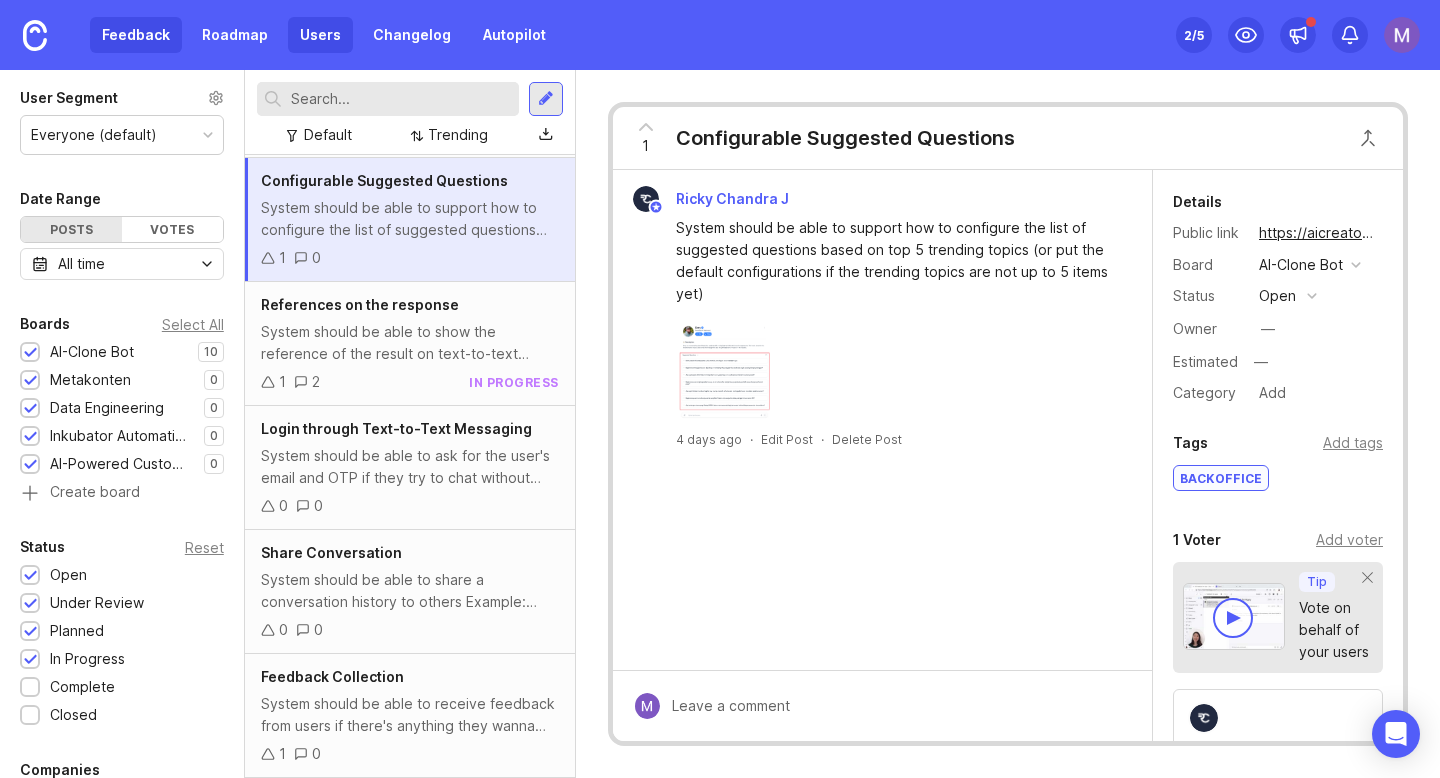 click on "Users" at bounding box center [320, 35] 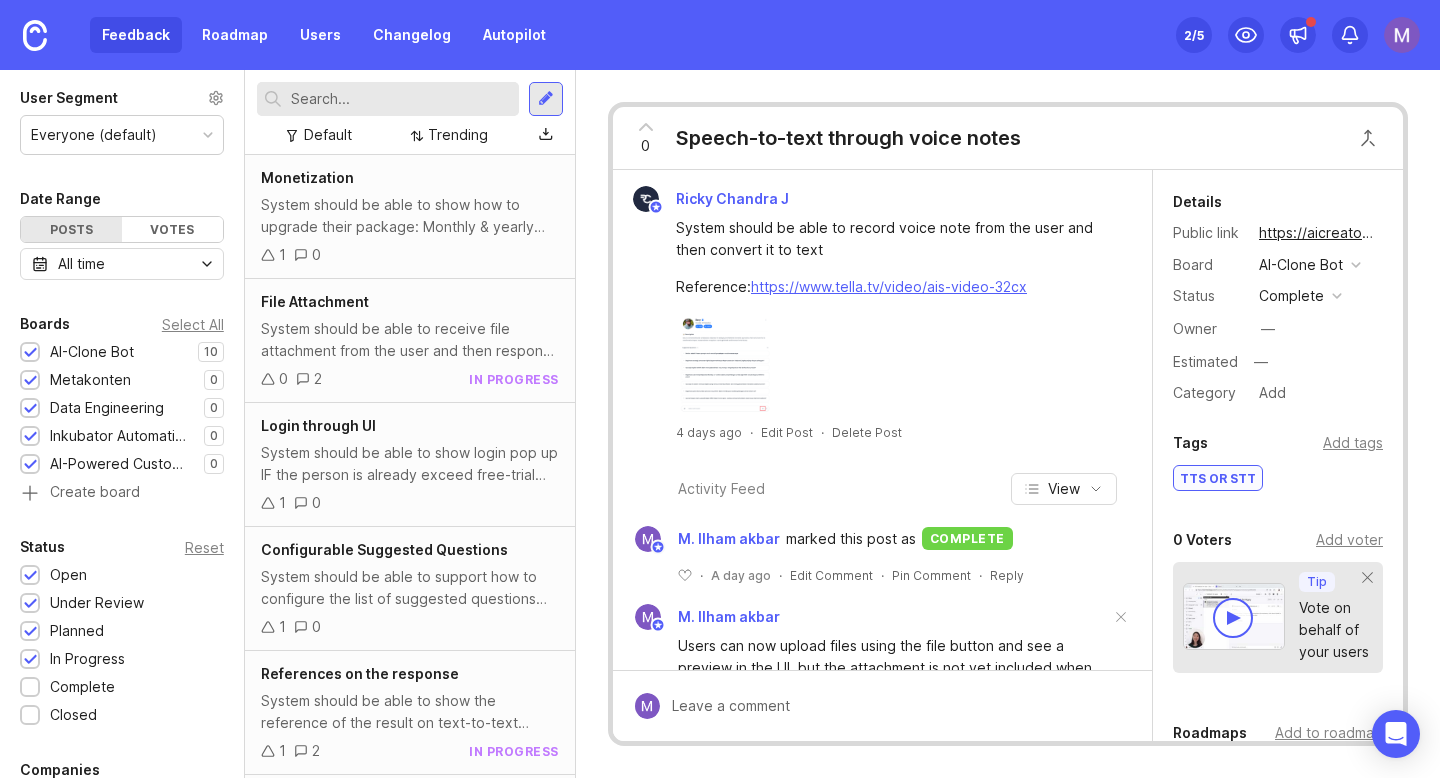 scroll, scrollTop: 222, scrollLeft: 0, axis: vertical 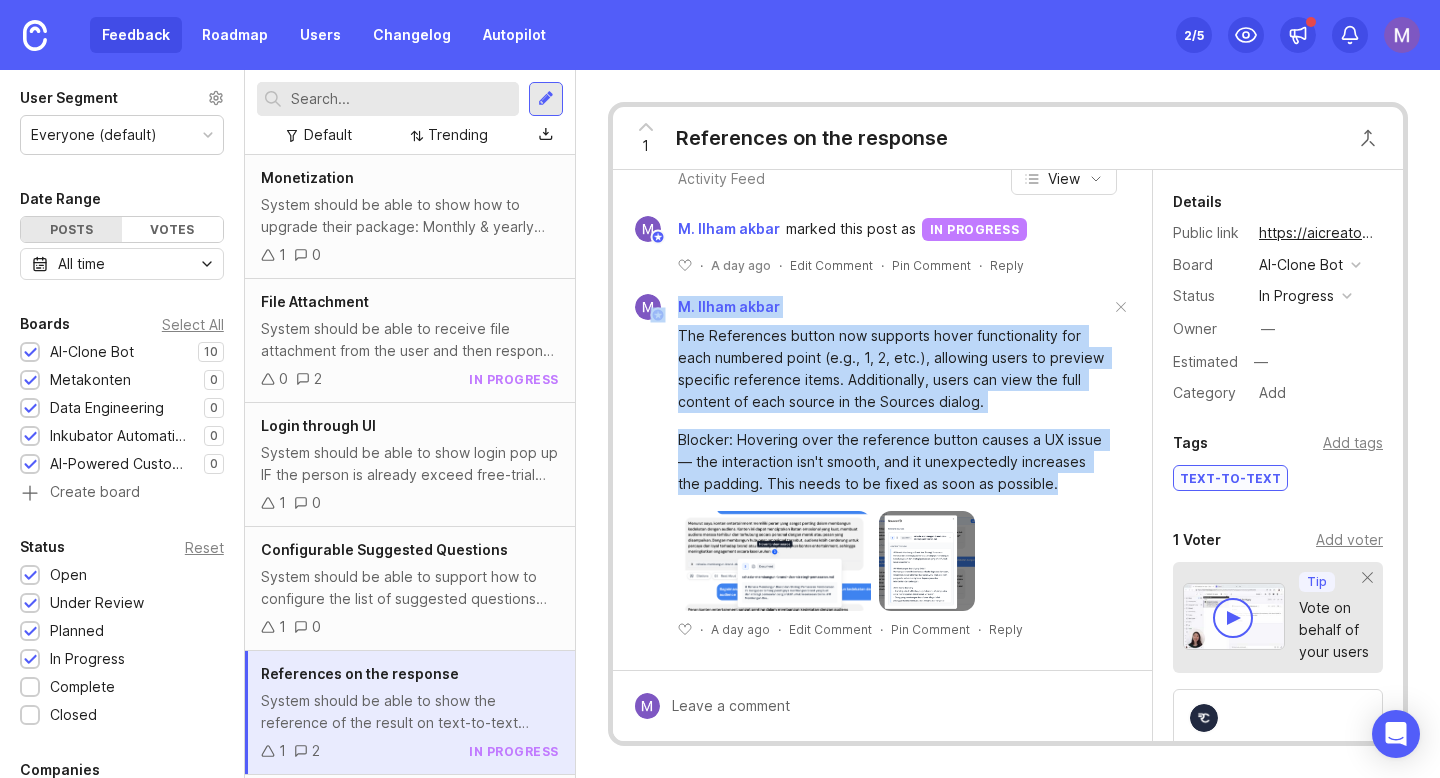 drag, startPoint x: 1038, startPoint y: 492, endPoint x: 655, endPoint y: 326, distance: 417.42664 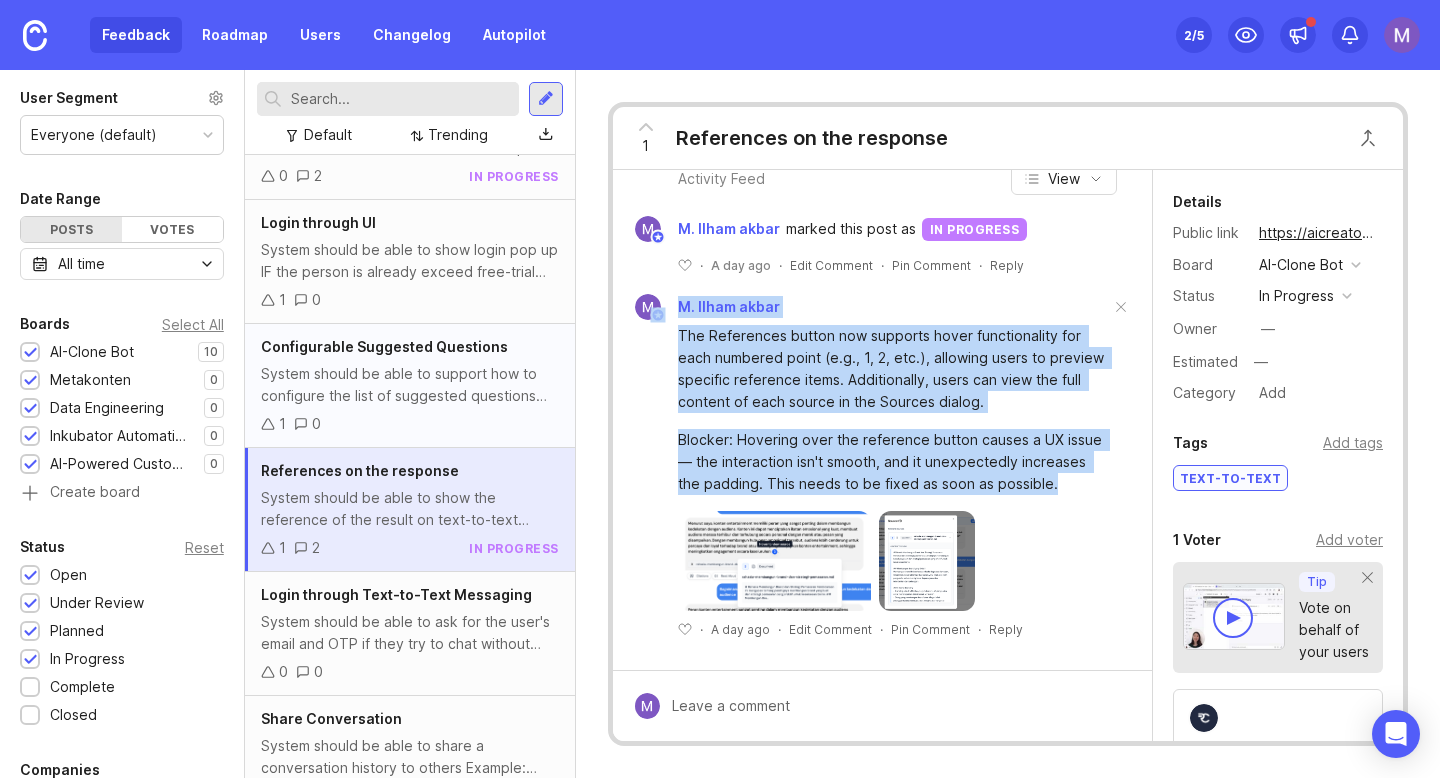 scroll, scrollTop: 369, scrollLeft: 0, axis: vertical 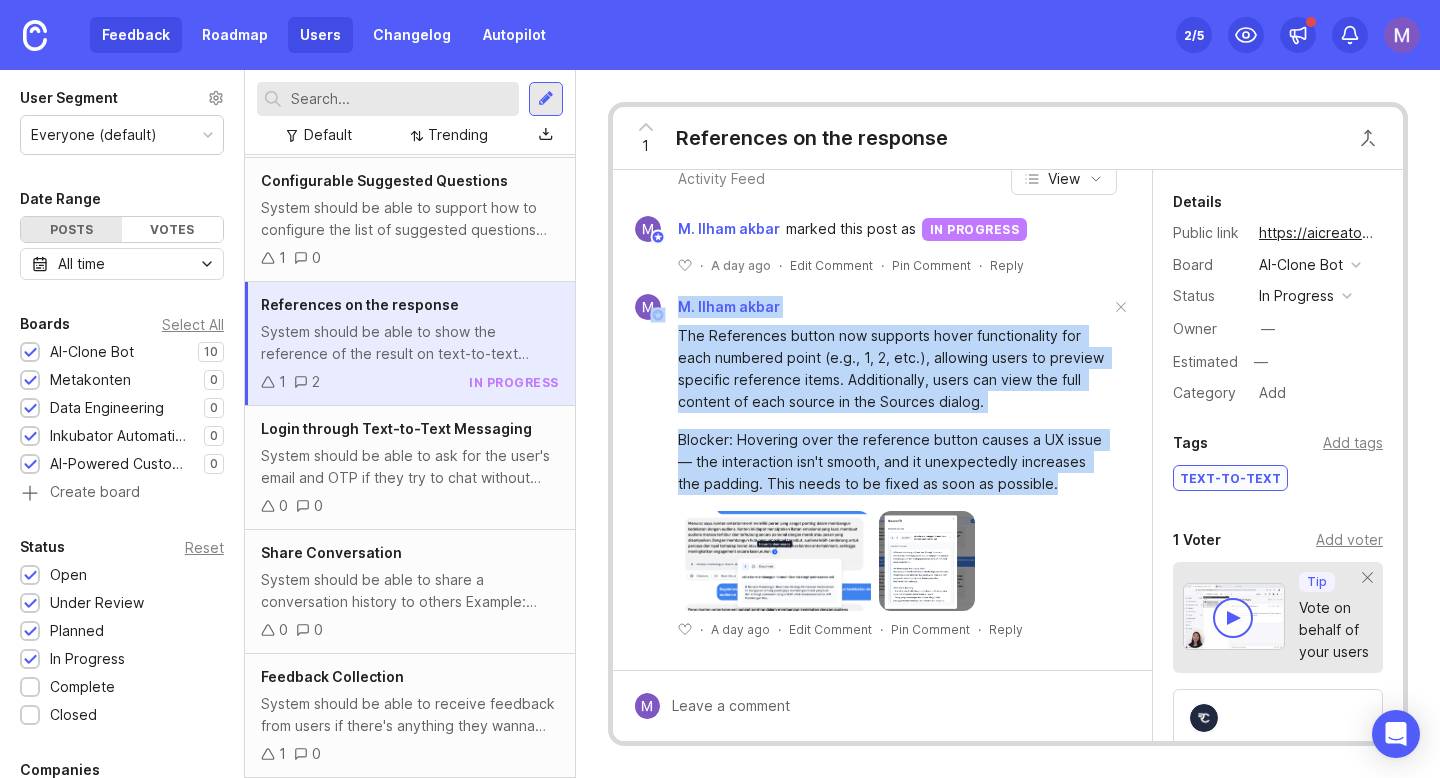 click on "Users" at bounding box center [320, 35] 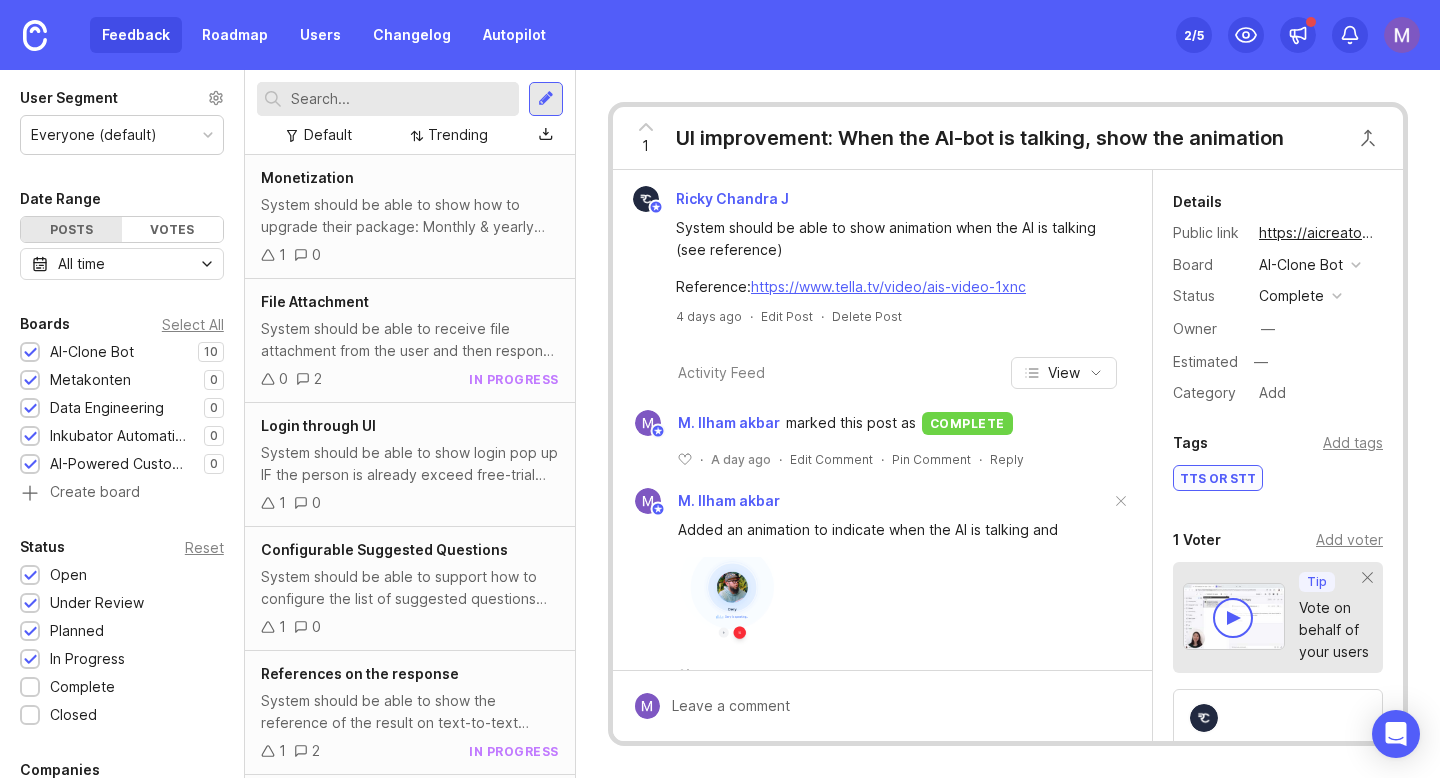 scroll, scrollTop: 46, scrollLeft: 0, axis: vertical 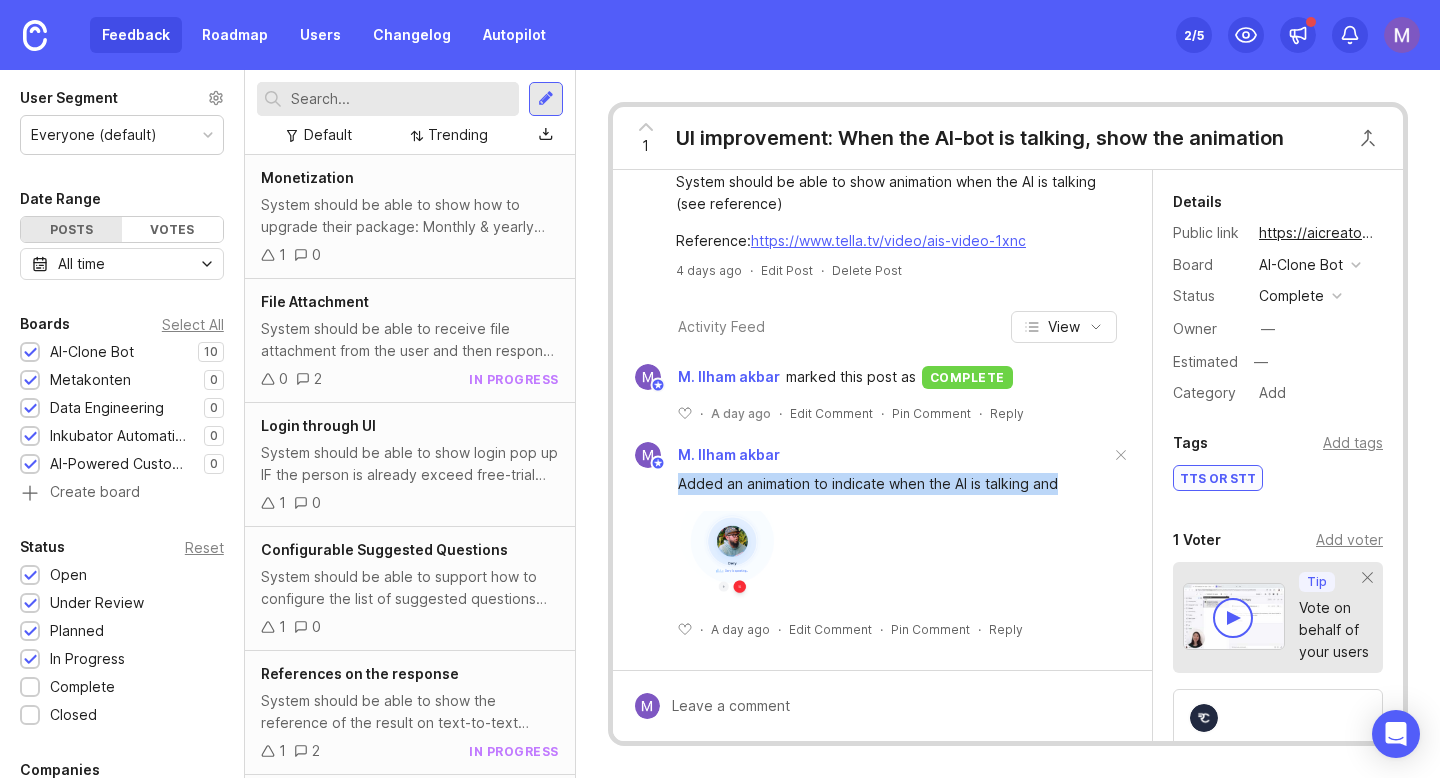 drag, startPoint x: 1068, startPoint y: 482, endPoint x: 635, endPoint y: 489, distance: 433.05658 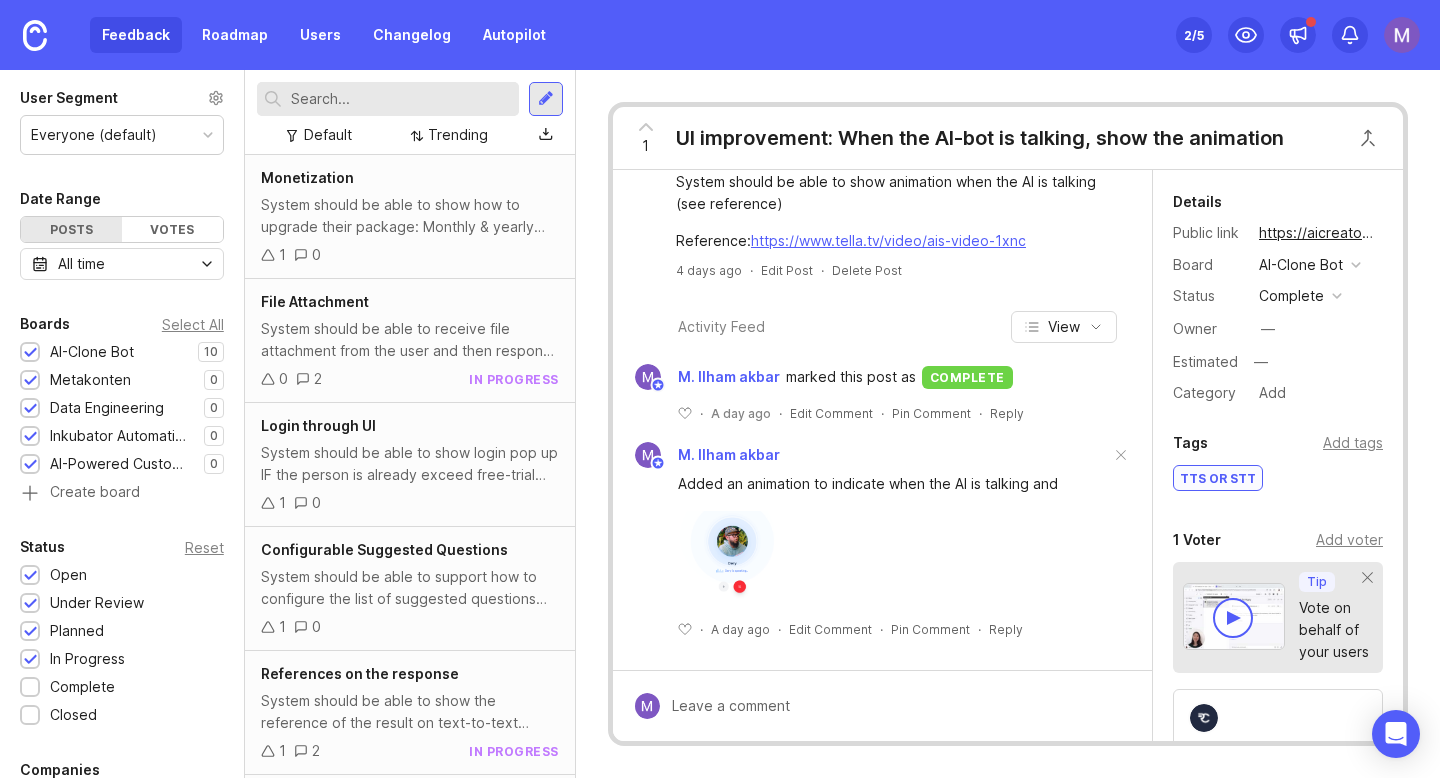 drag, startPoint x: 848, startPoint y: 468, endPoint x: 854, endPoint y: 445, distance: 23.769728 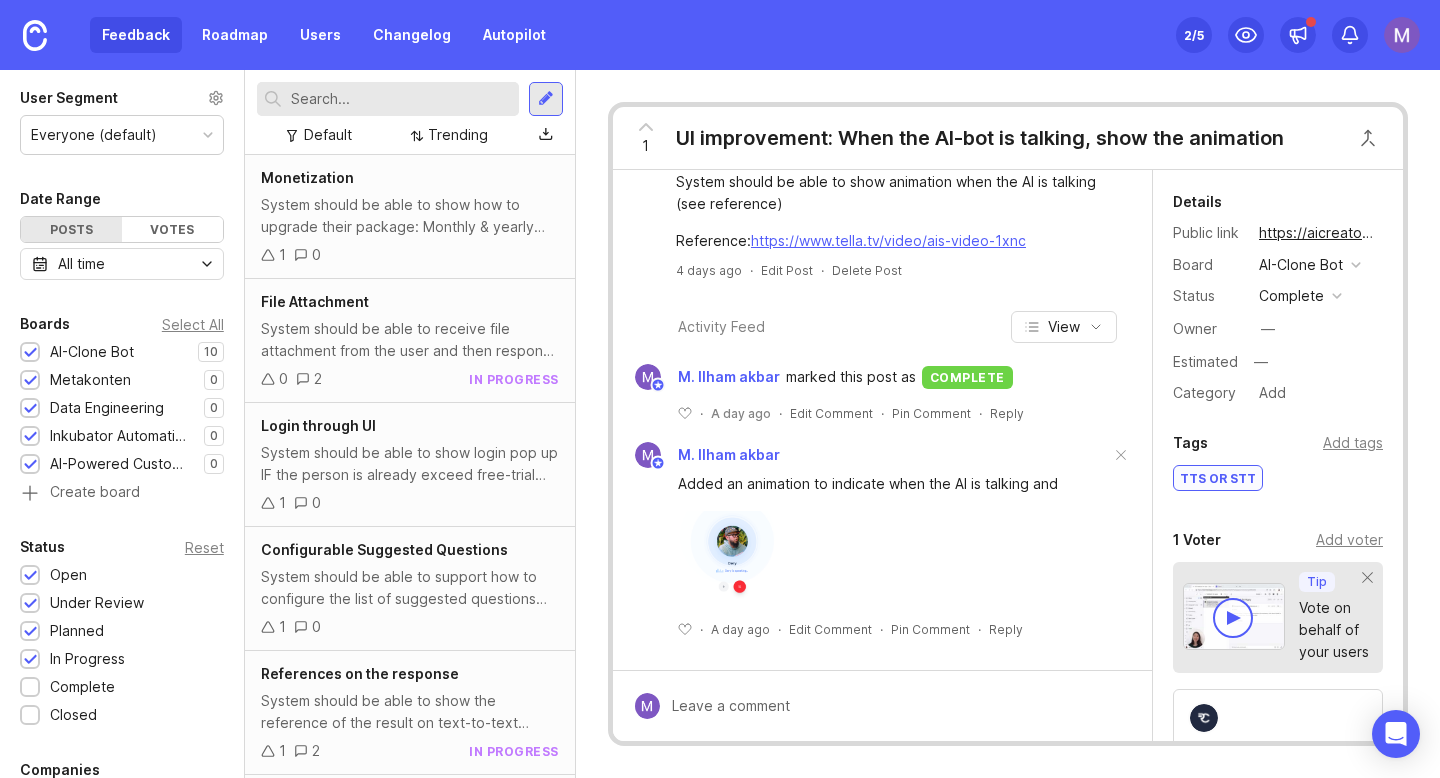 click on "Added an animation to indicate when the AI is talking and" at bounding box center (894, 484) 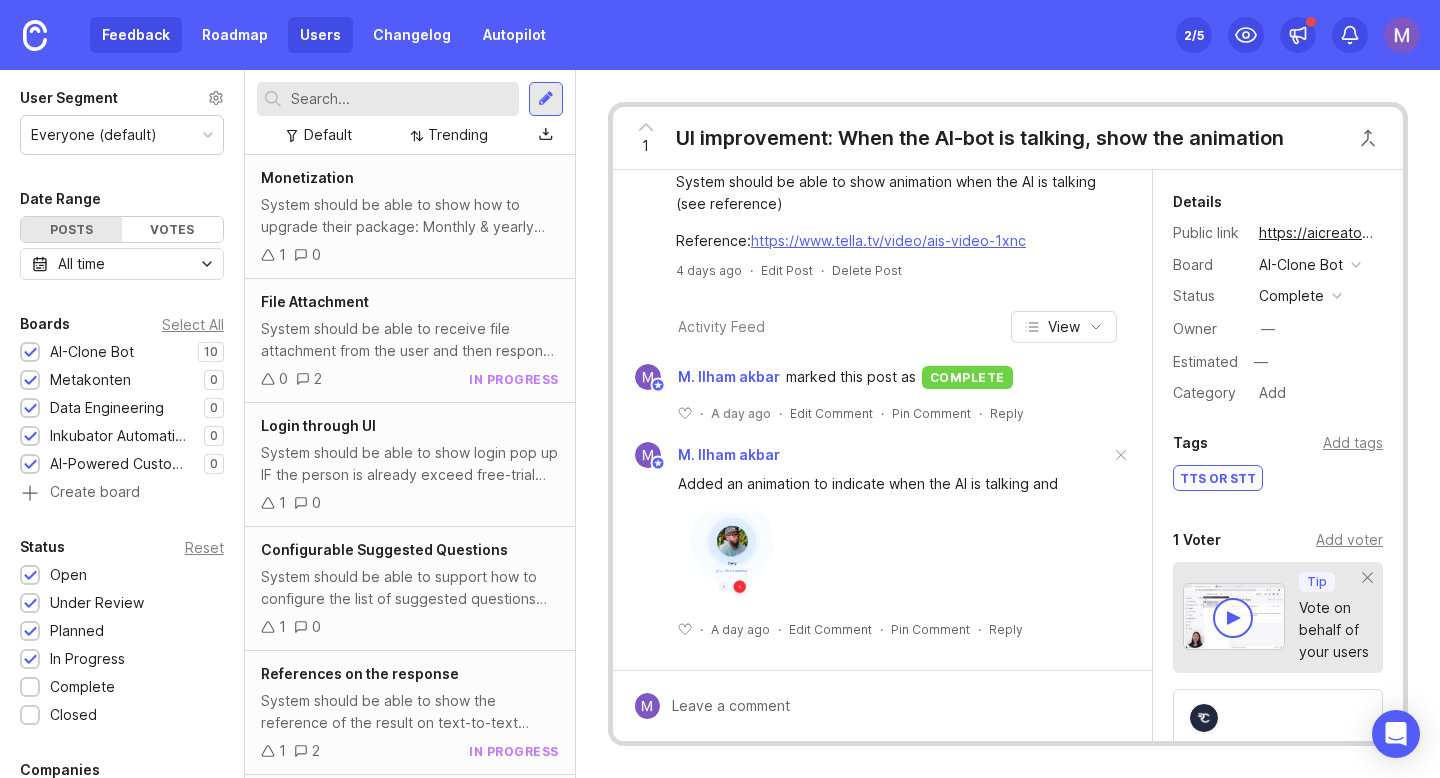 click on "Users" at bounding box center (320, 35) 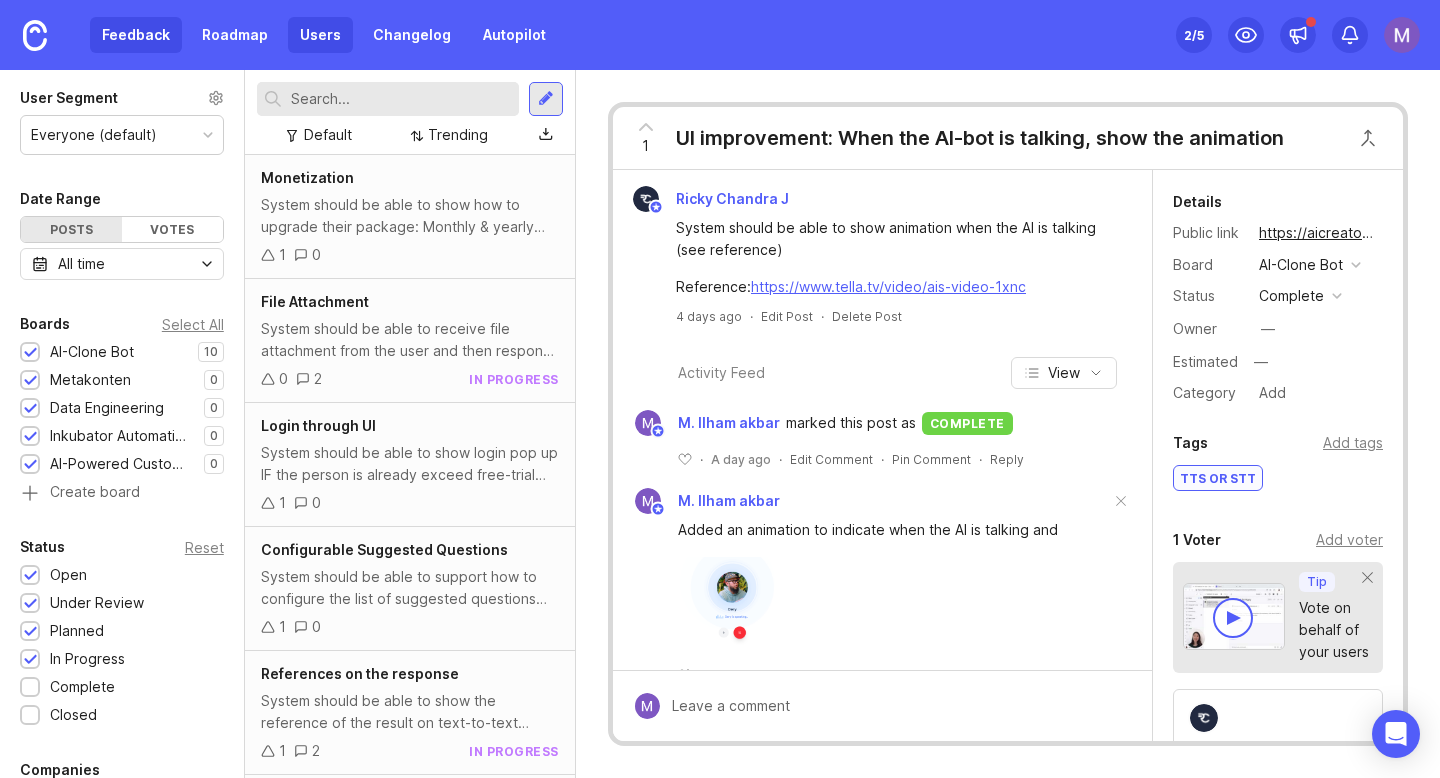 click on "Users" at bounding box center (320, 35) 